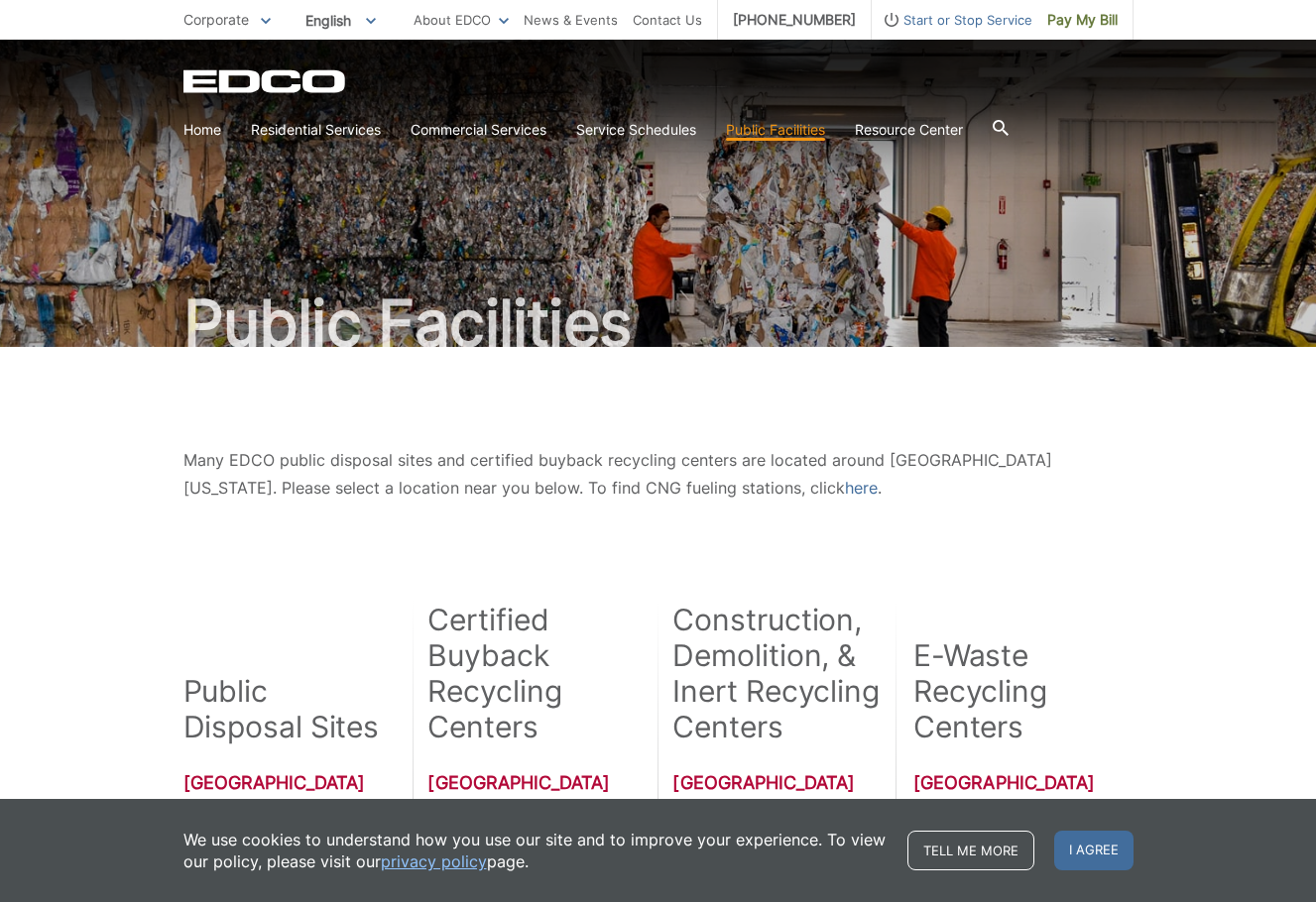 scroll, scrollTop: 0, scrollLeft: 0, axis: both 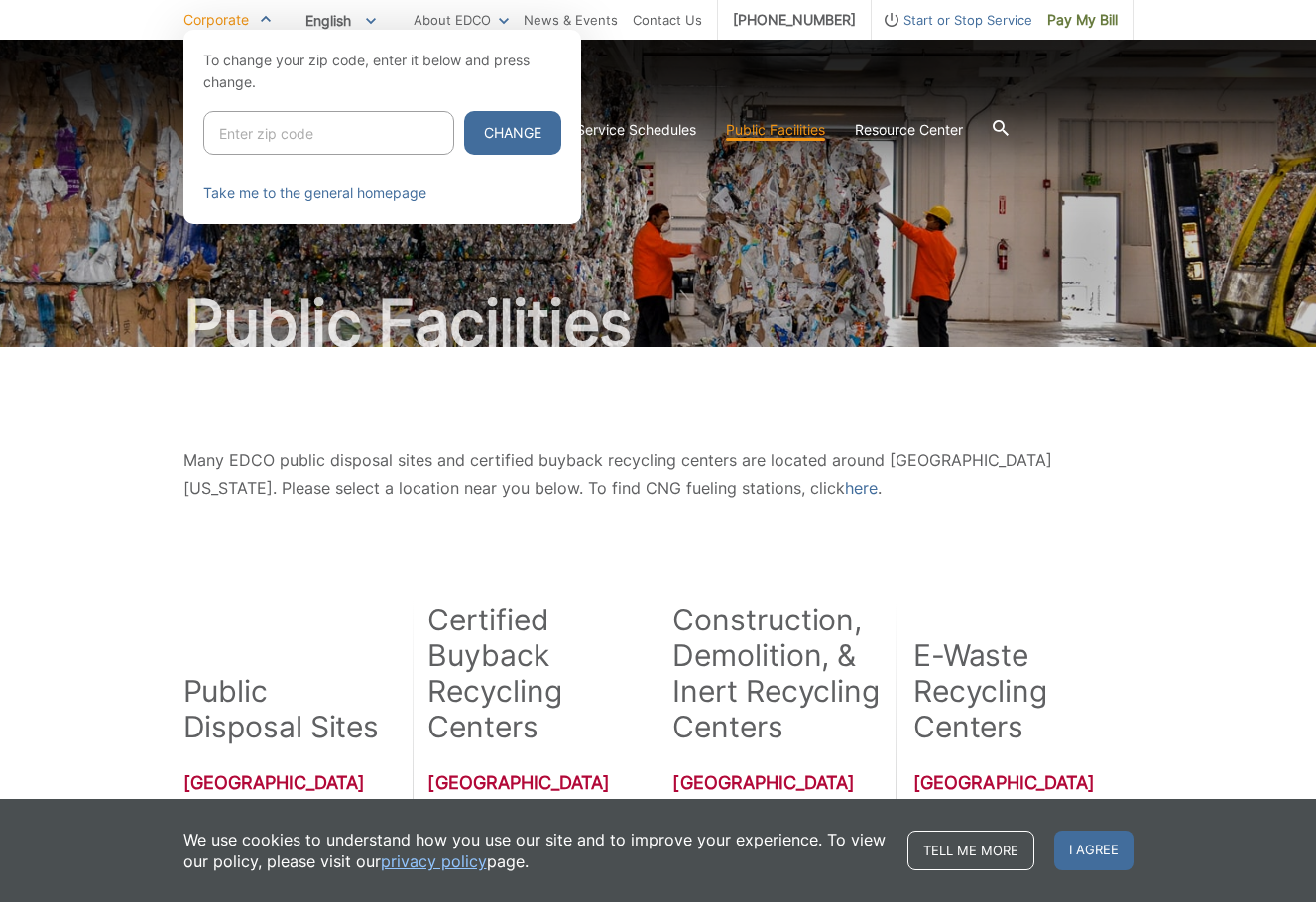 click at bounding box center (328, 133) 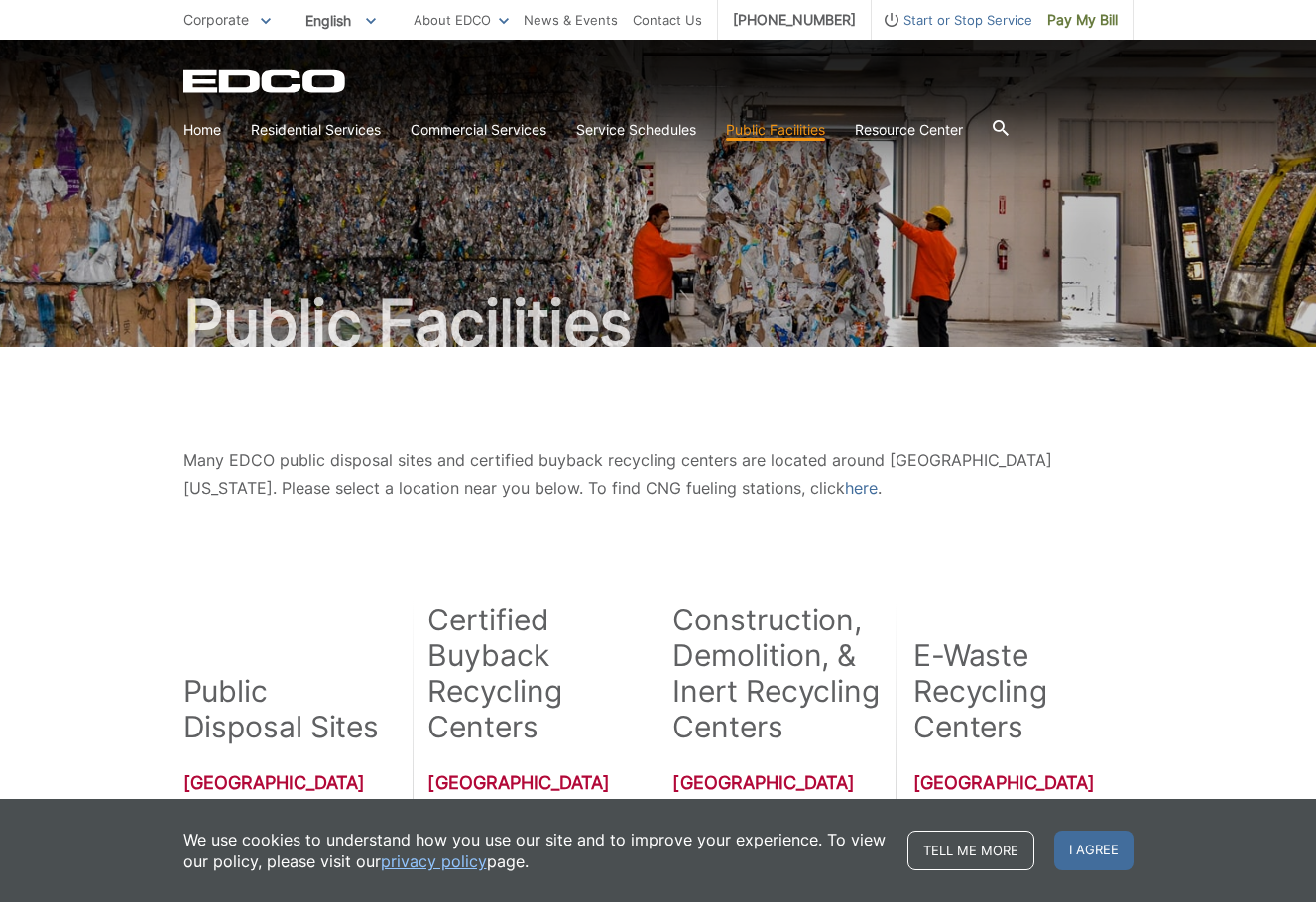 click on "Corporate" at bounding box center [216, 19] 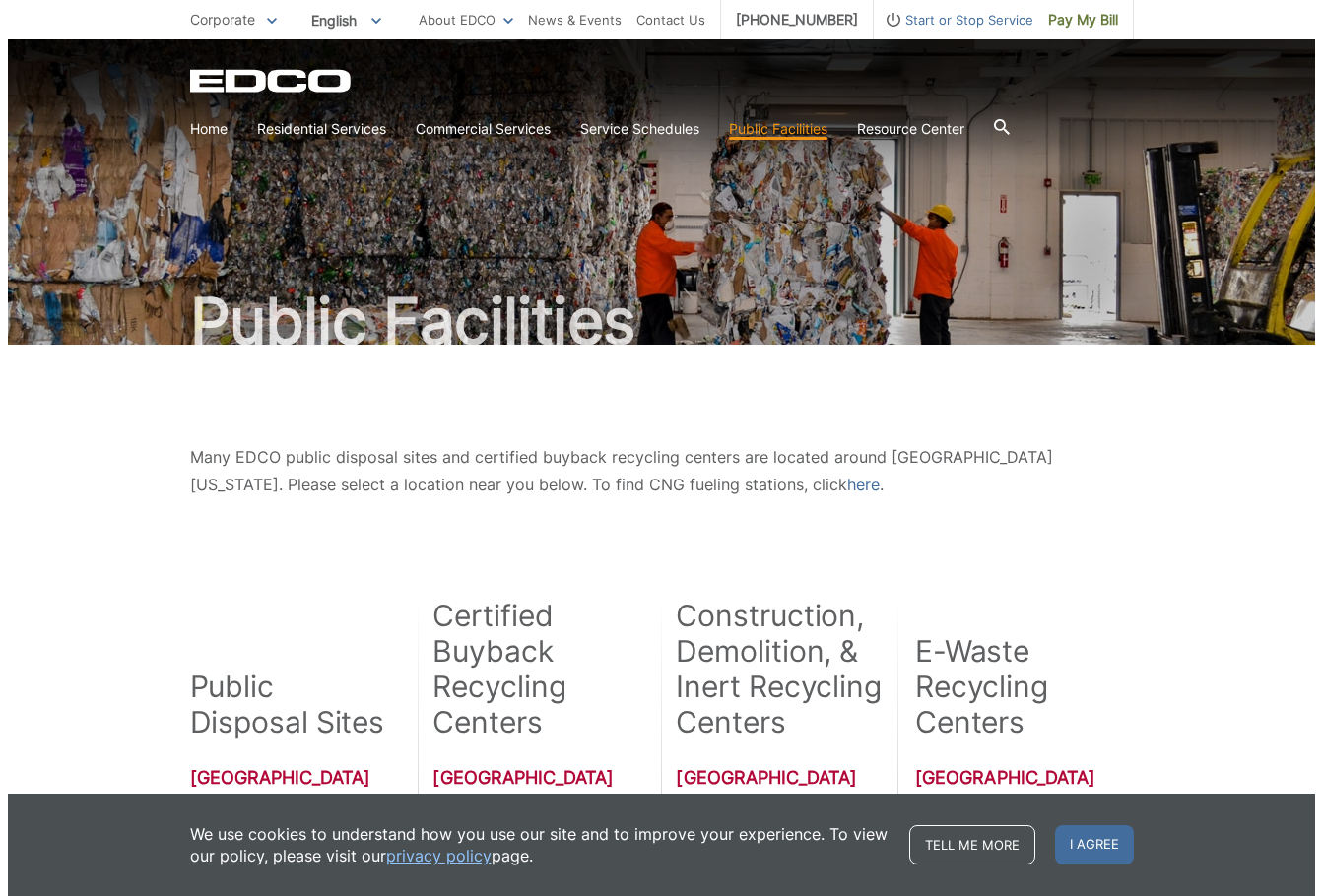 scroll, scrollTop: 0, scrollLeft: 0, axis: both 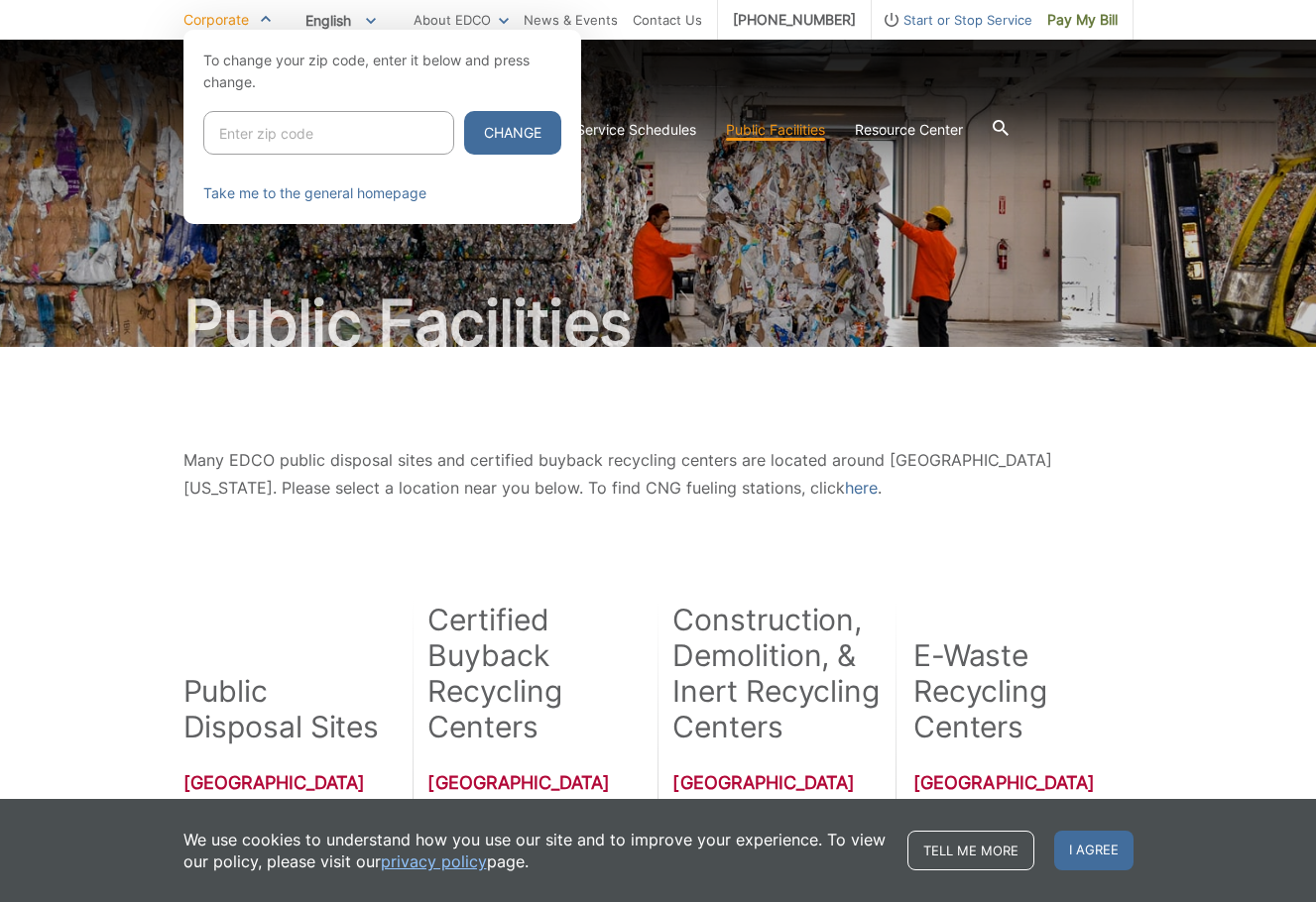 click at bounding box center [328, 133] 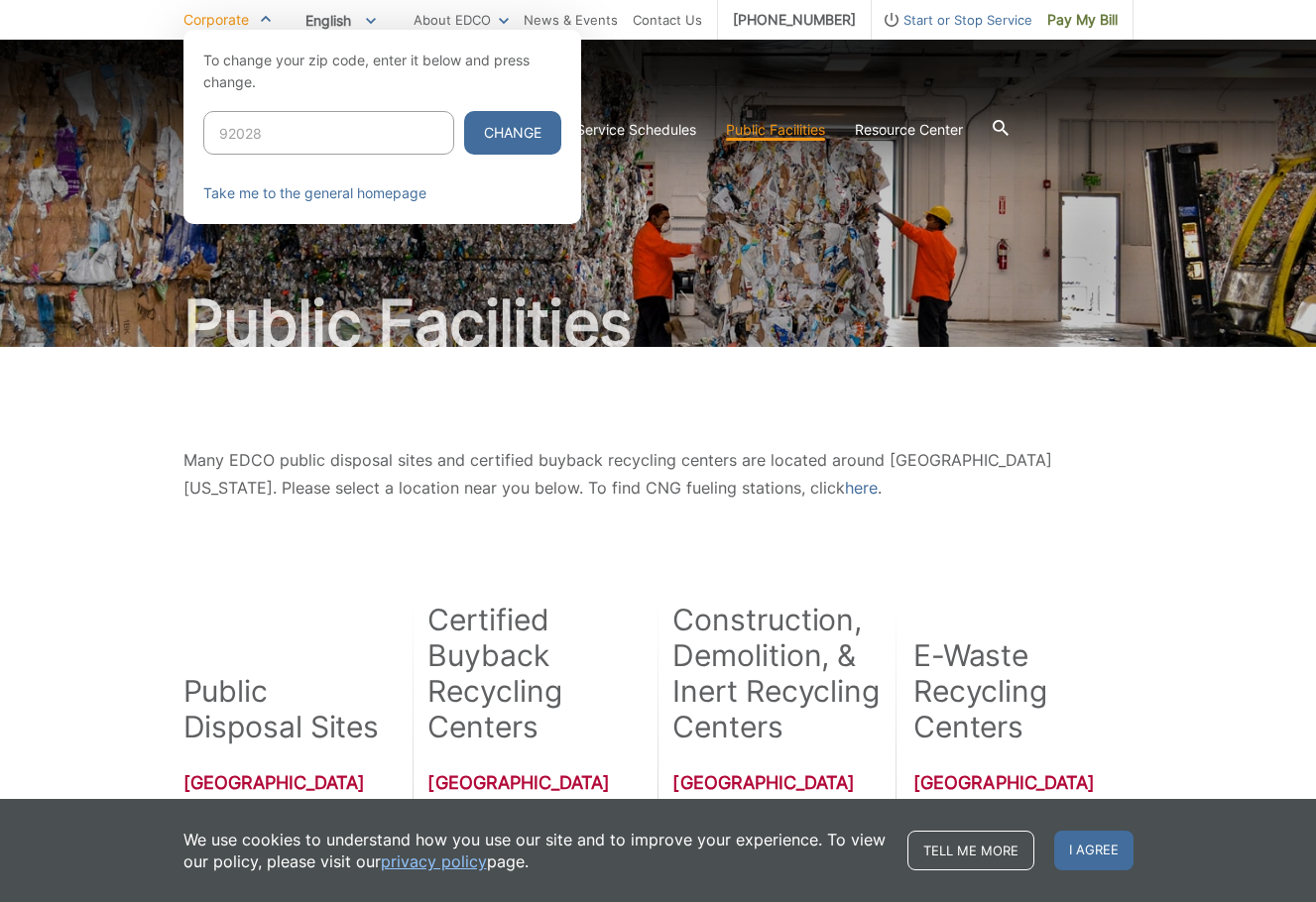 type on "92028" 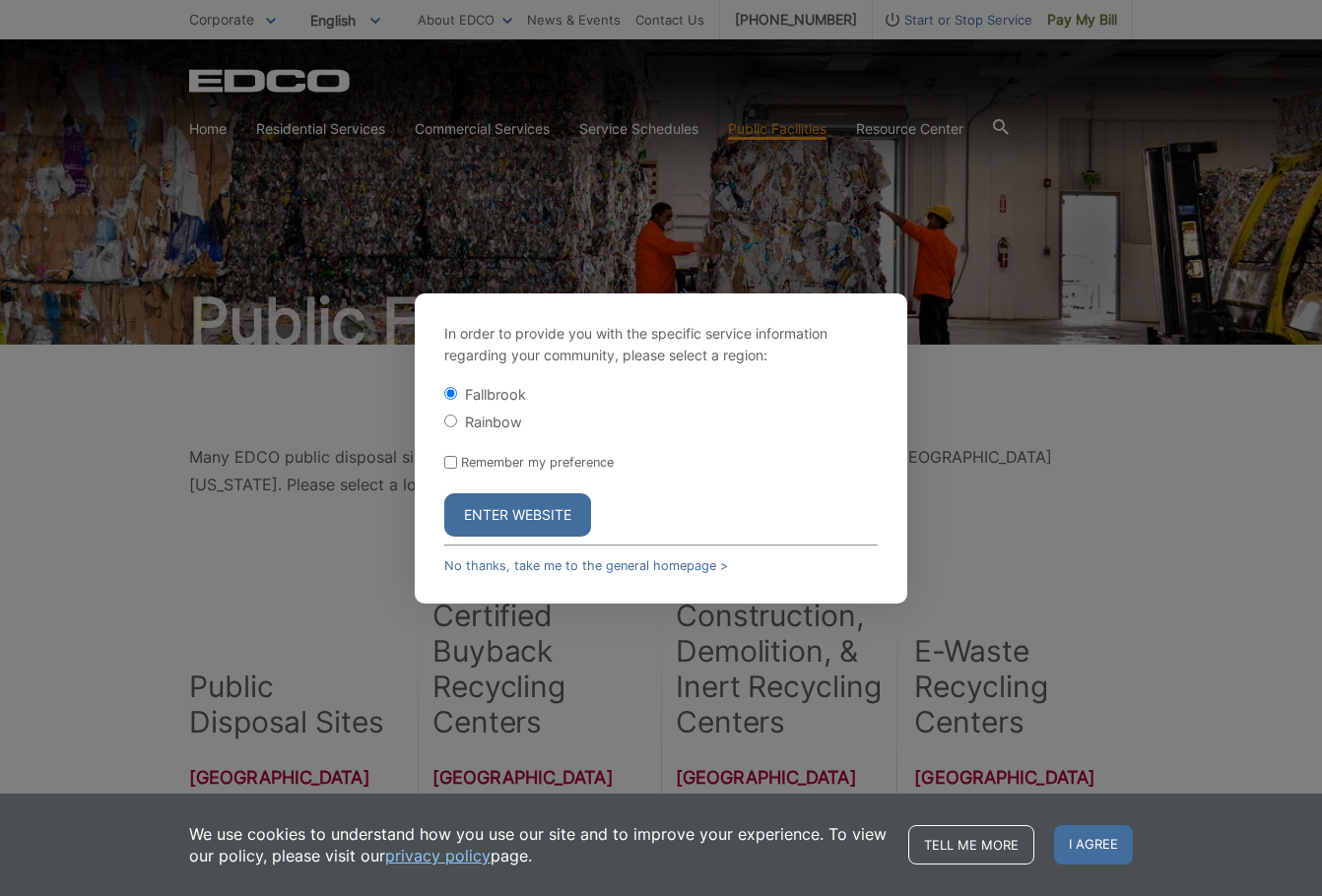 click on "Enter Website" at bounding box center (517, 515) 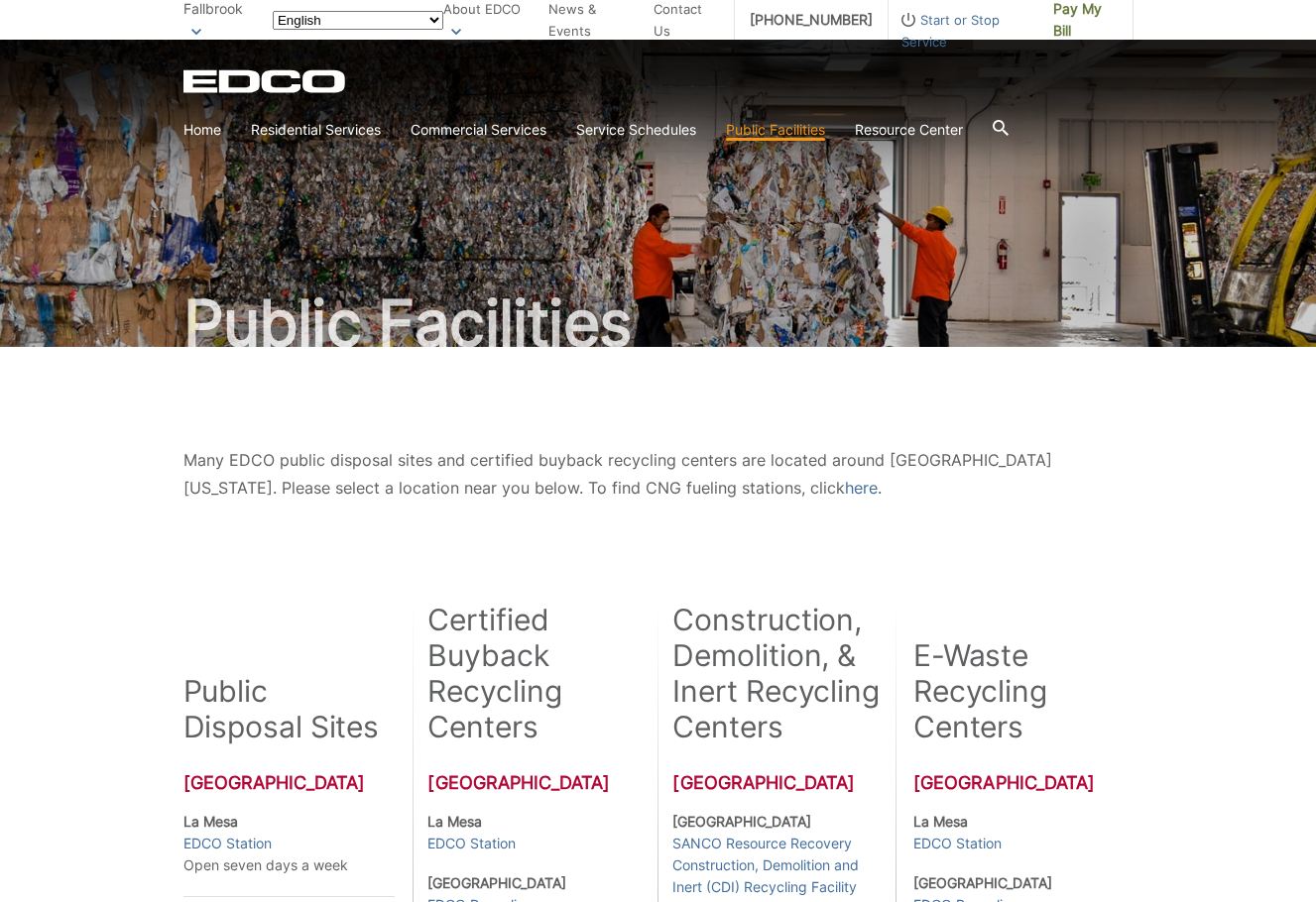 scroll, scrollTop: 0, scrollLeft: 0, axis: both 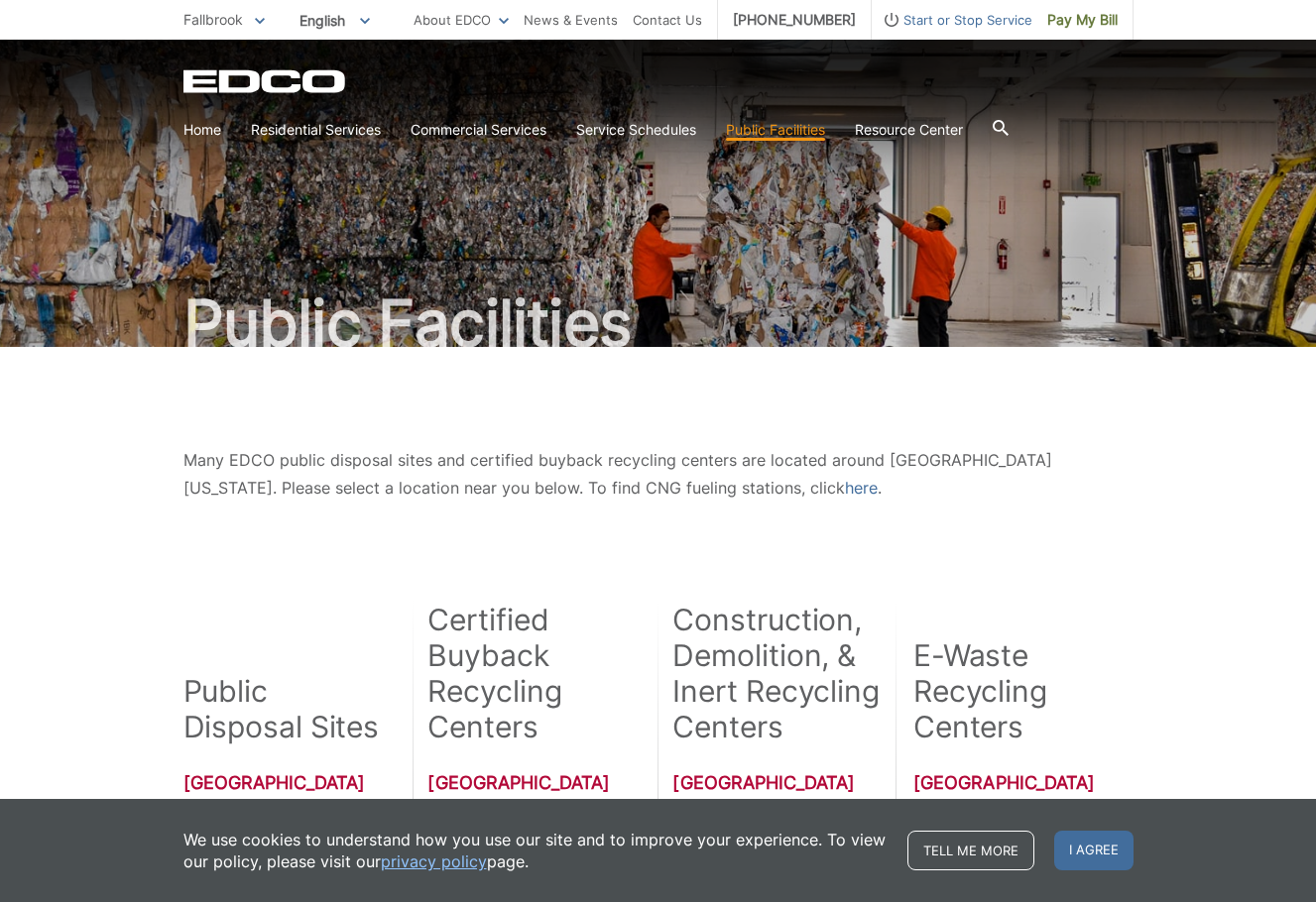 click on "Fallbrook" at bounding box center (224, 20) 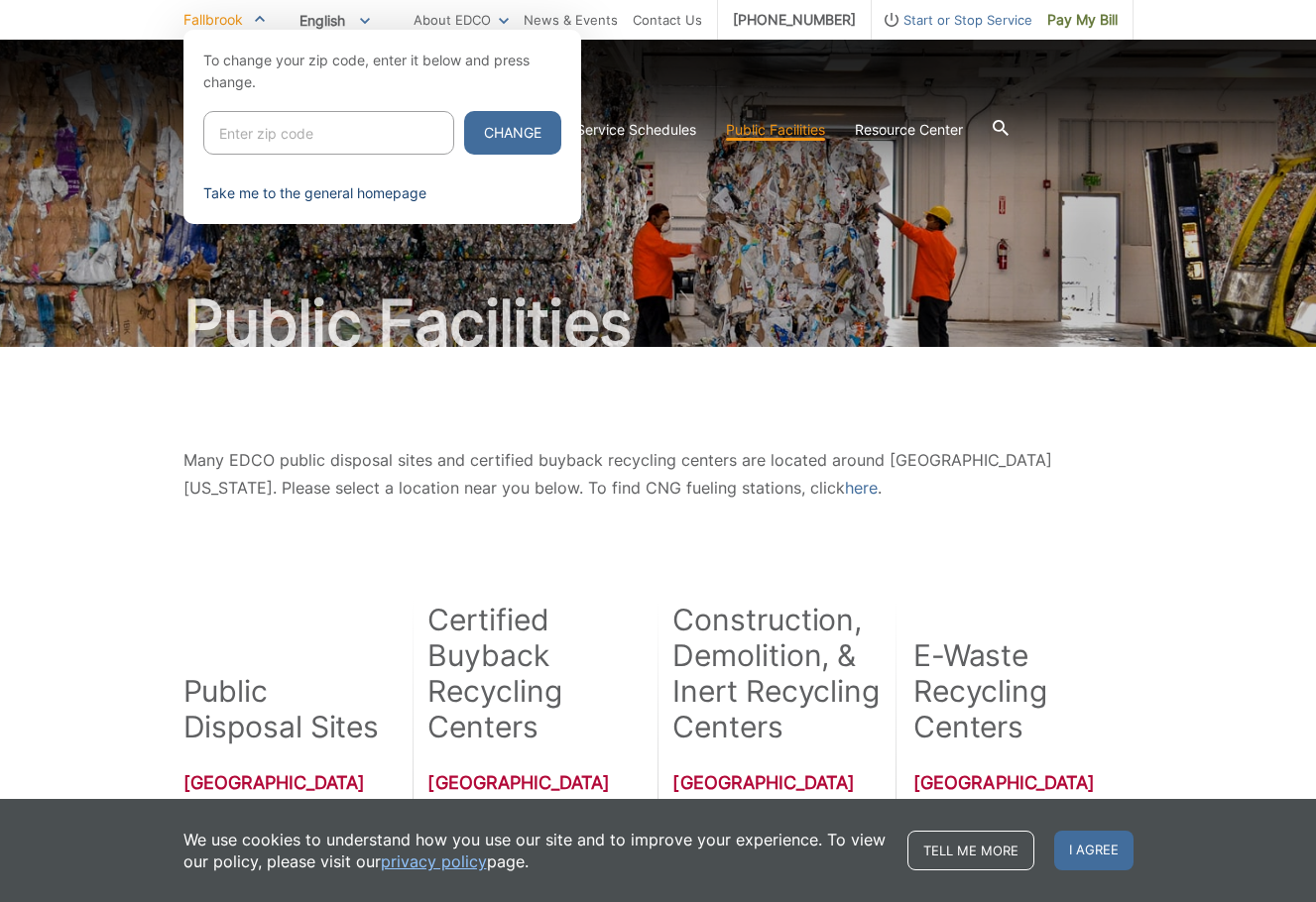 click on "Take me to the general homepage" at bounding box center (314, 193) 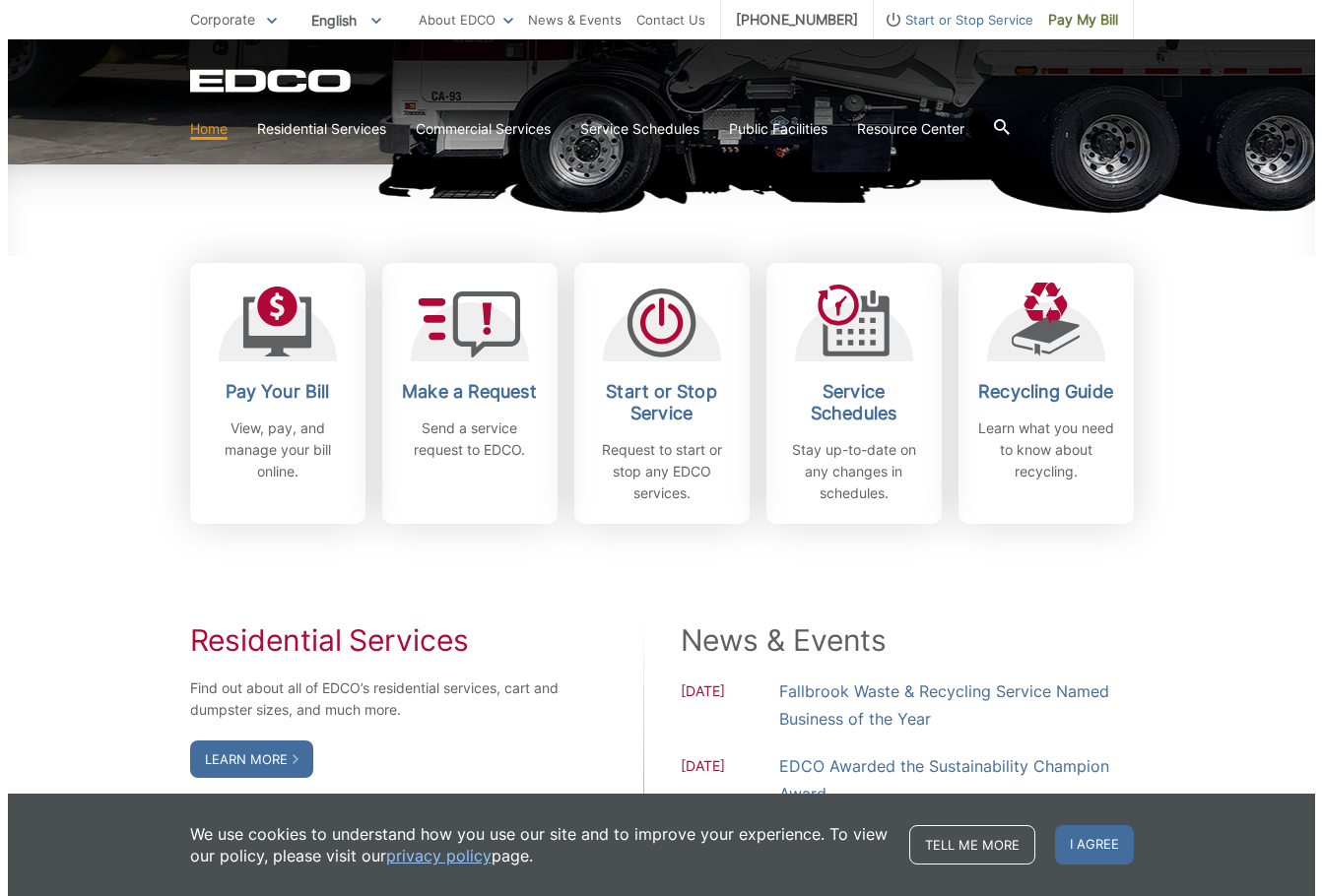 scroll, scrollTop: 591, scrollLeft: 0, axis: vertical 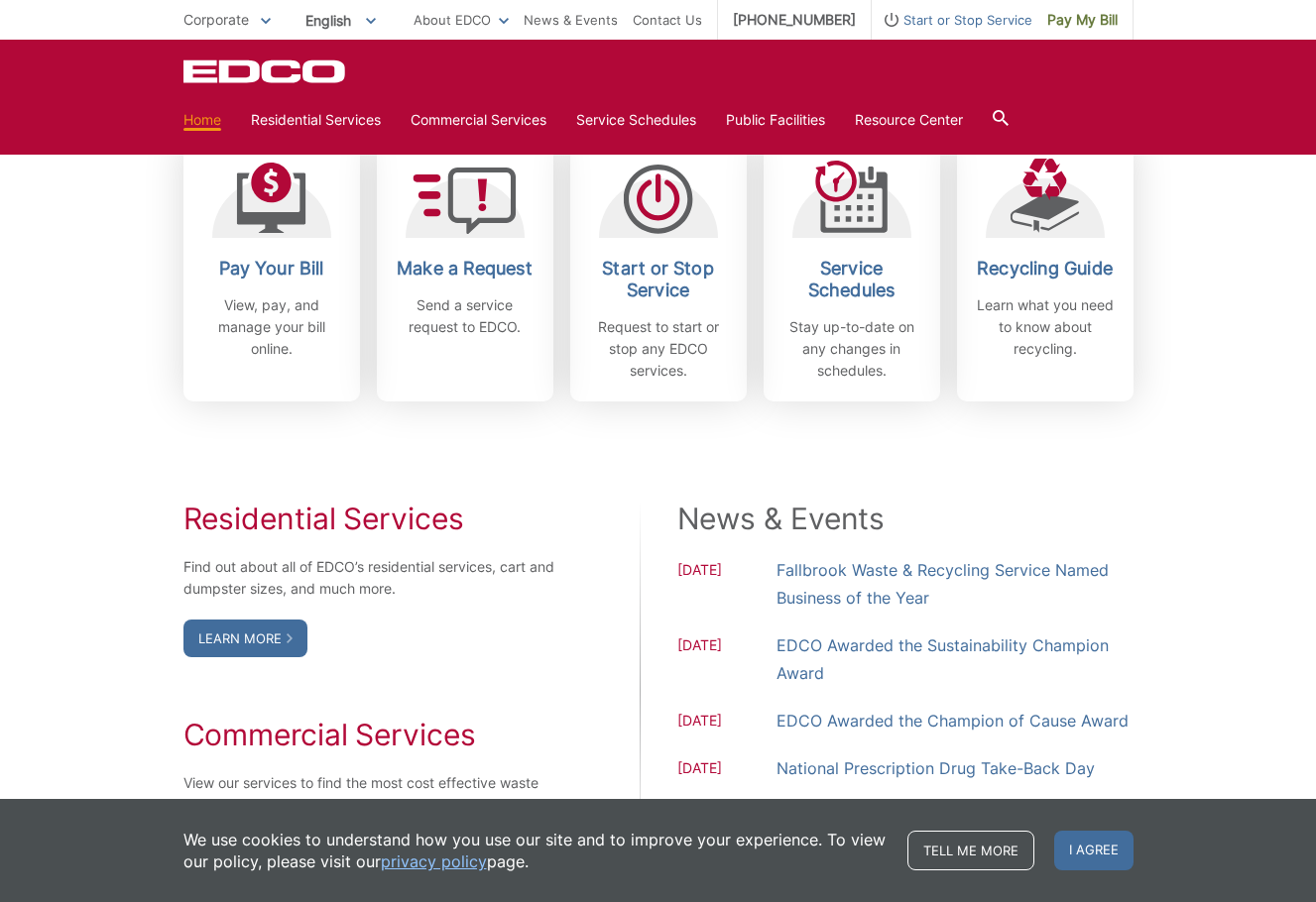 click on "Request to start or stop any EDCO services." at bounding box center (658, 349) 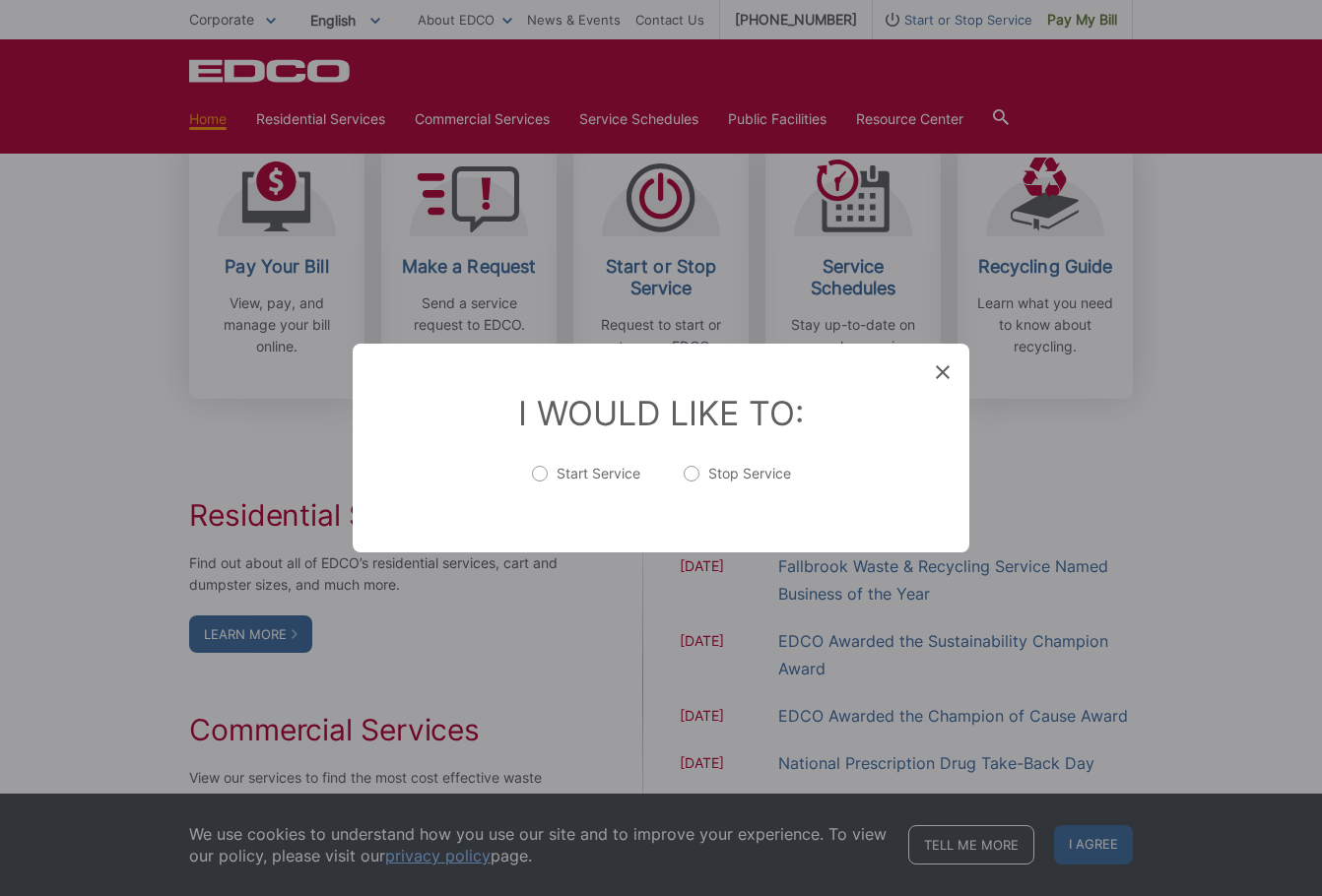 click on "Stop Service" at bounding box center [737, 483] 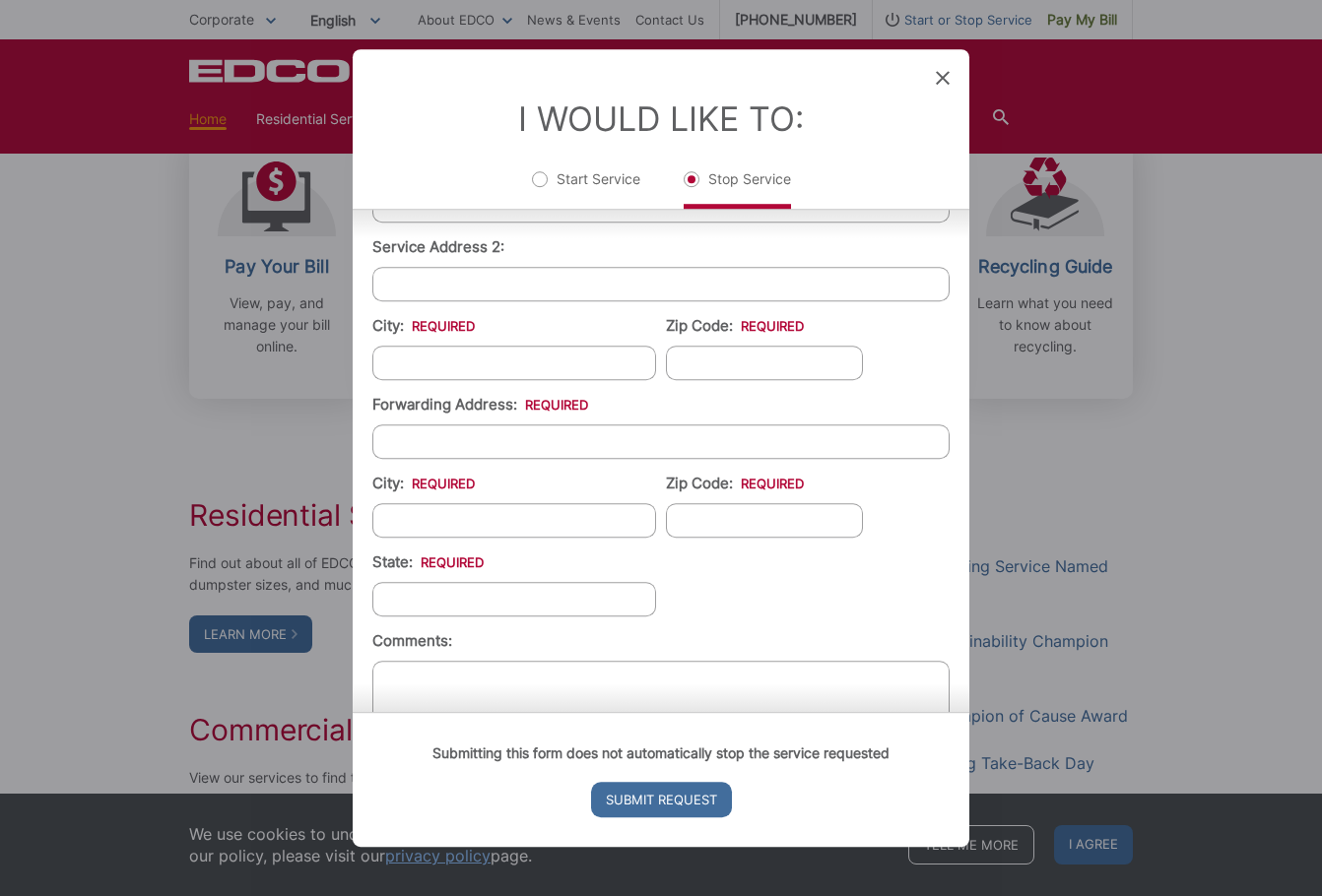 scroll, scrollTop: 540, scrollLeft: 0, axis: vertical 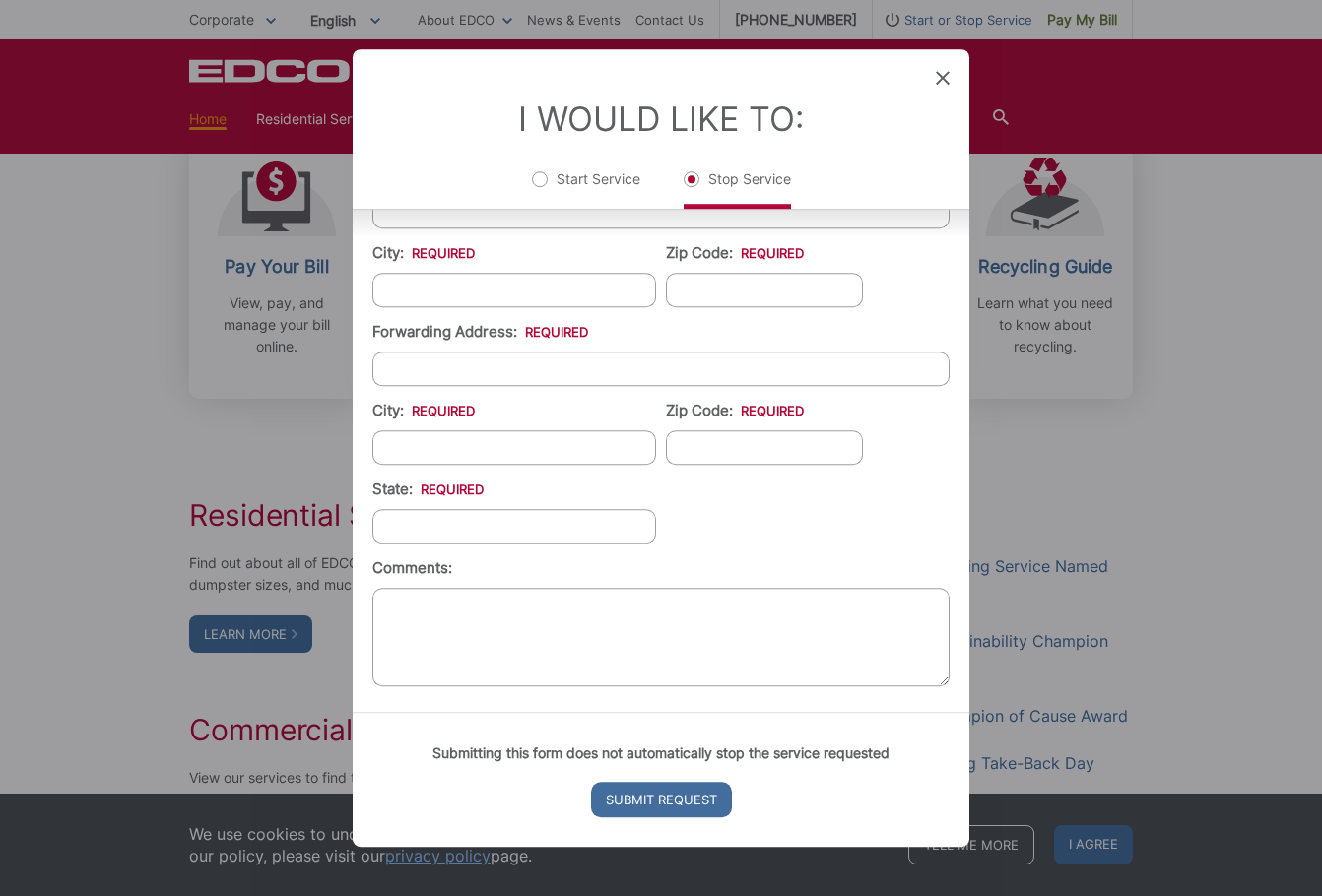 click on "Start Service" at bounding box center (586, 189) 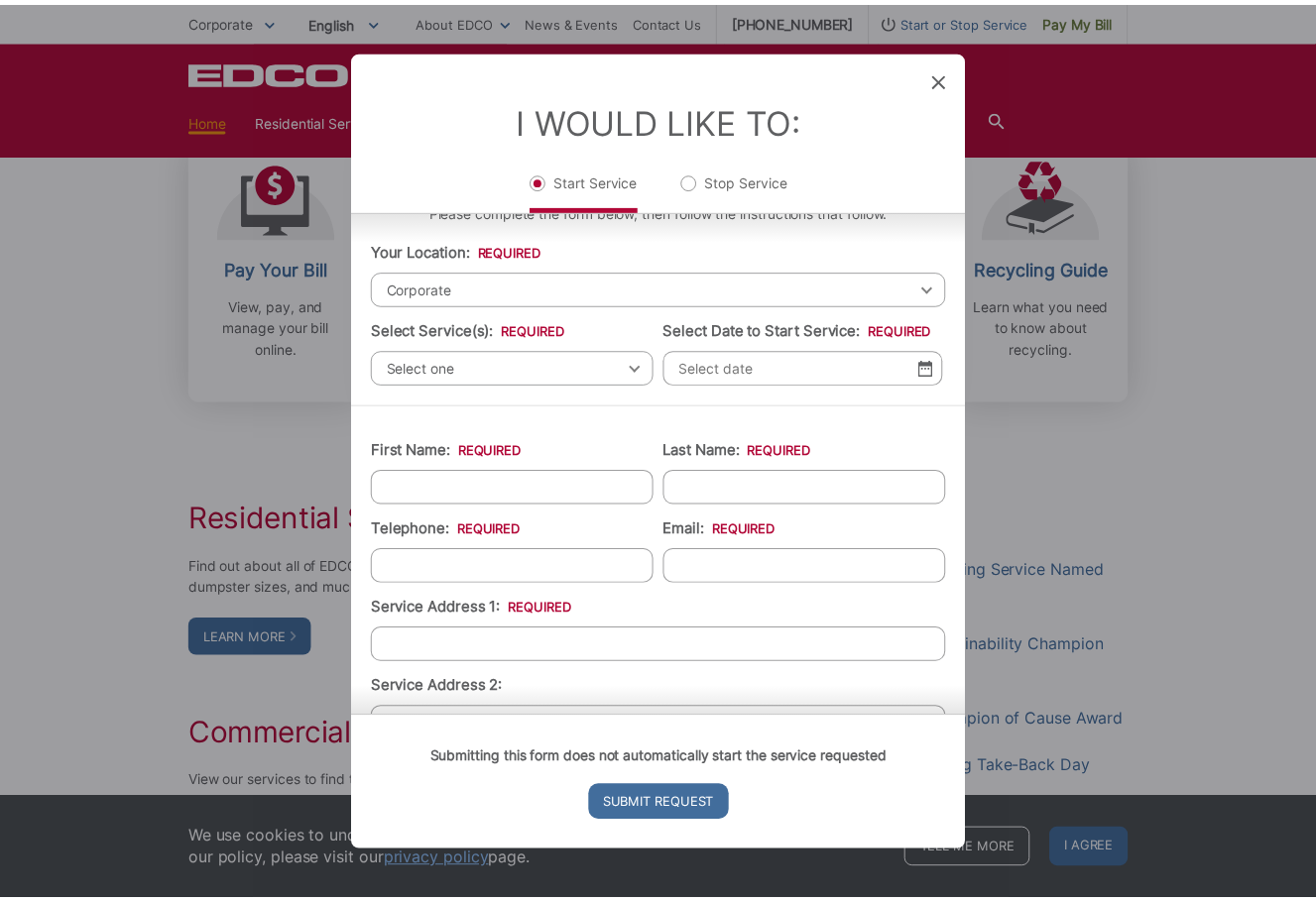 scroll, scrollTop: 0, scrollLeft: 0, axis: both 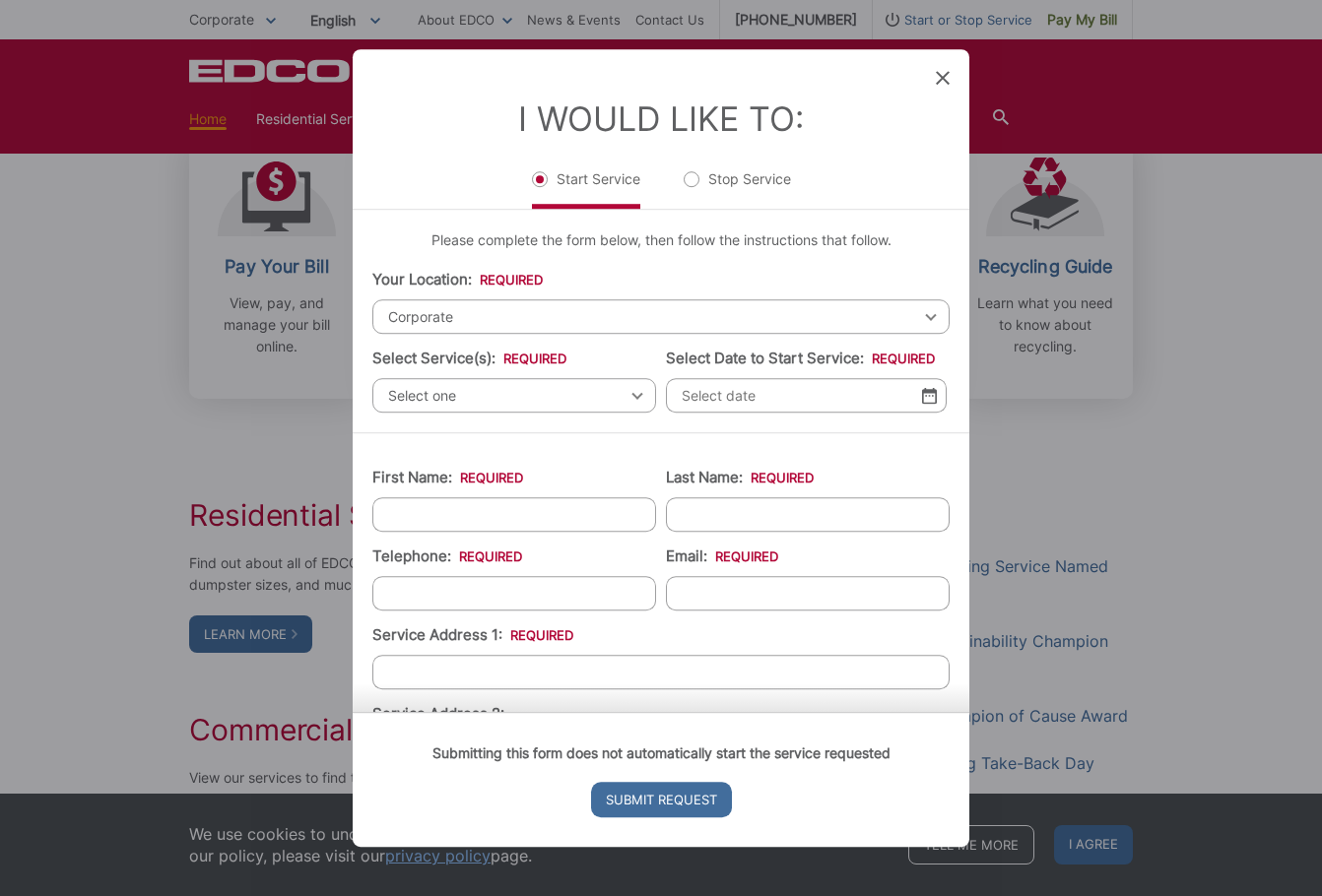 click 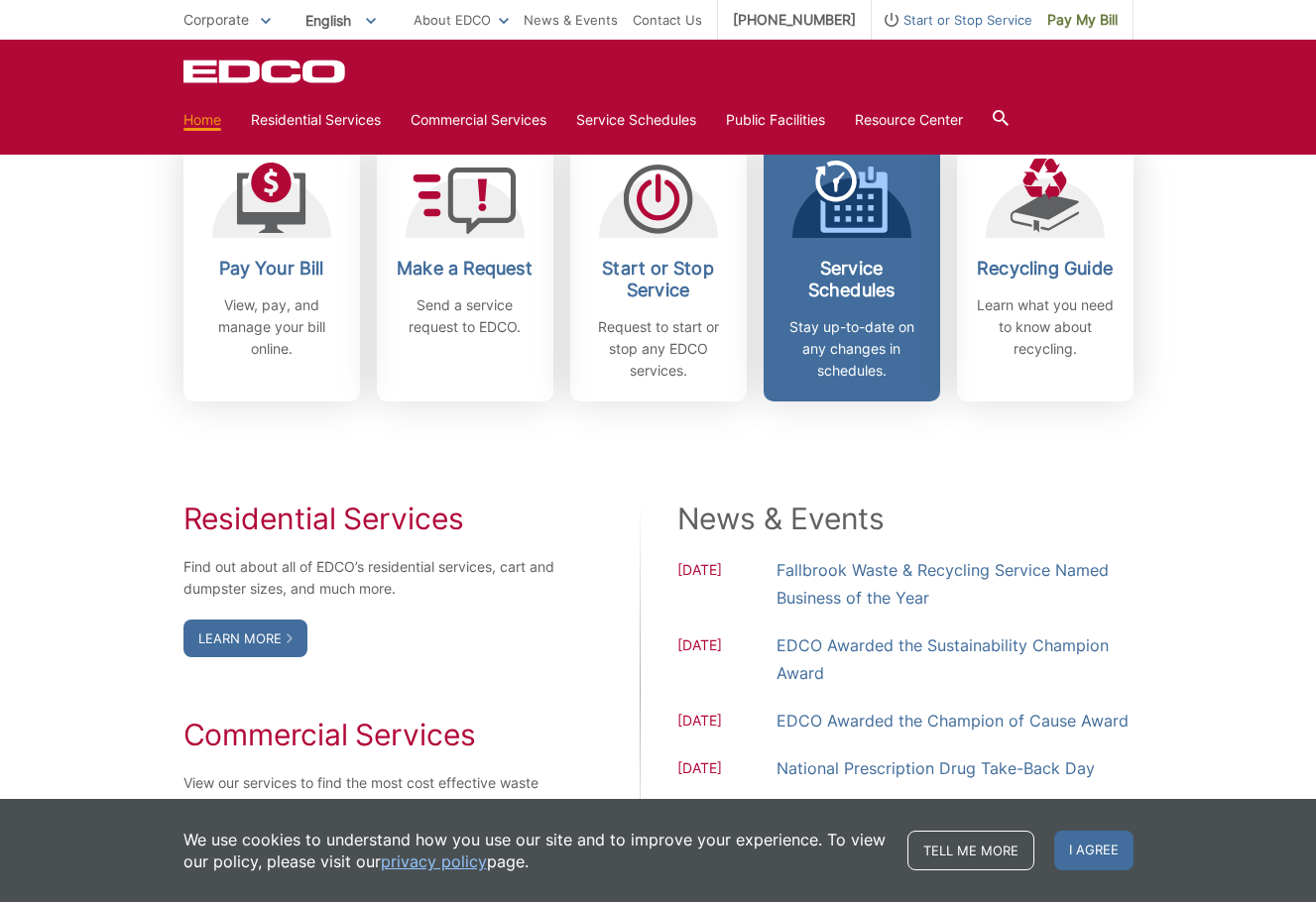 click on "Stay up-to-date on any changes in schedules." at bounding box center (852, 349) 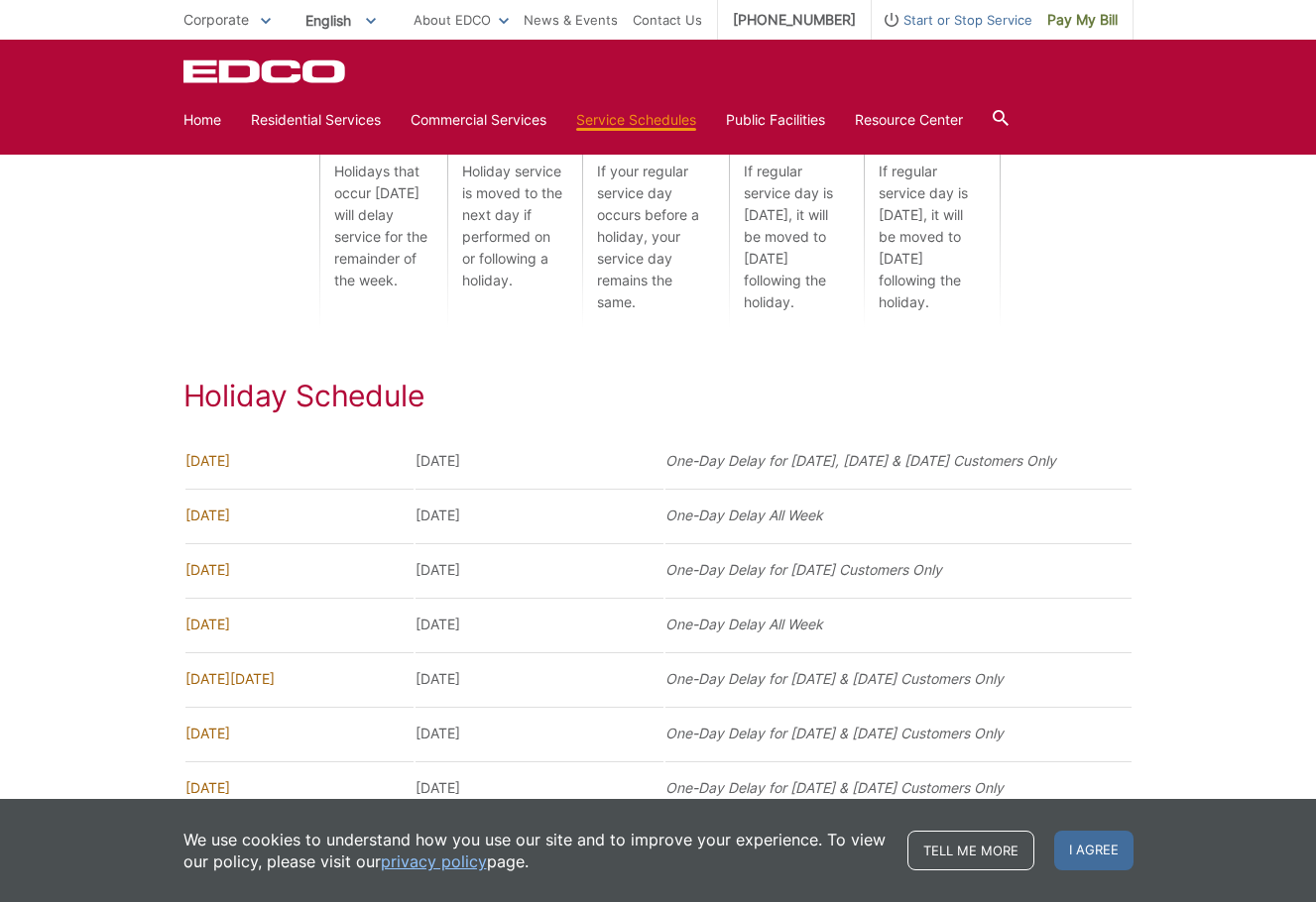 scroll, scrollTop: 1758, scrollLeft: 0, axis: vertical 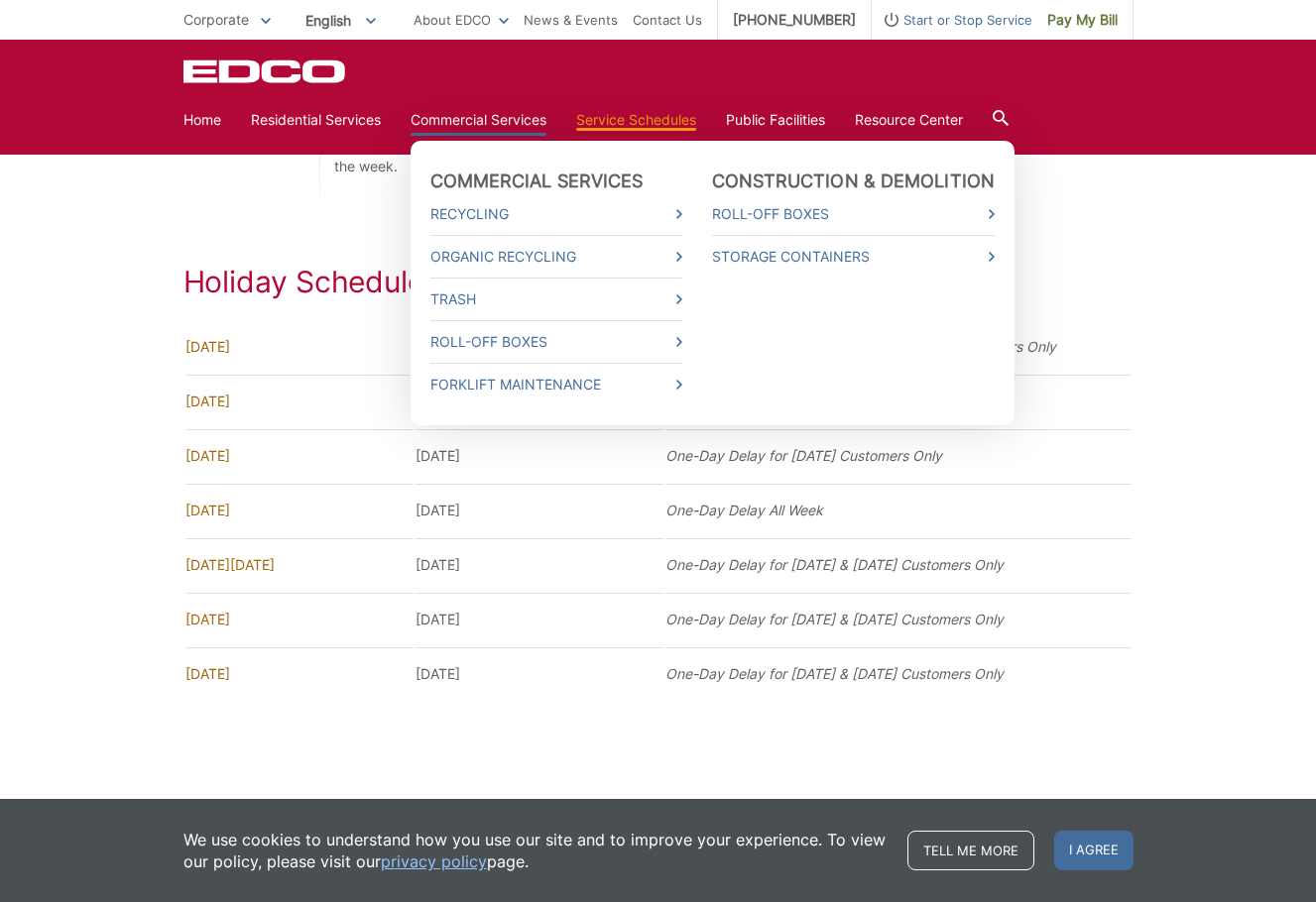 click on "Commercial Services" at bounding box center (478, 120) 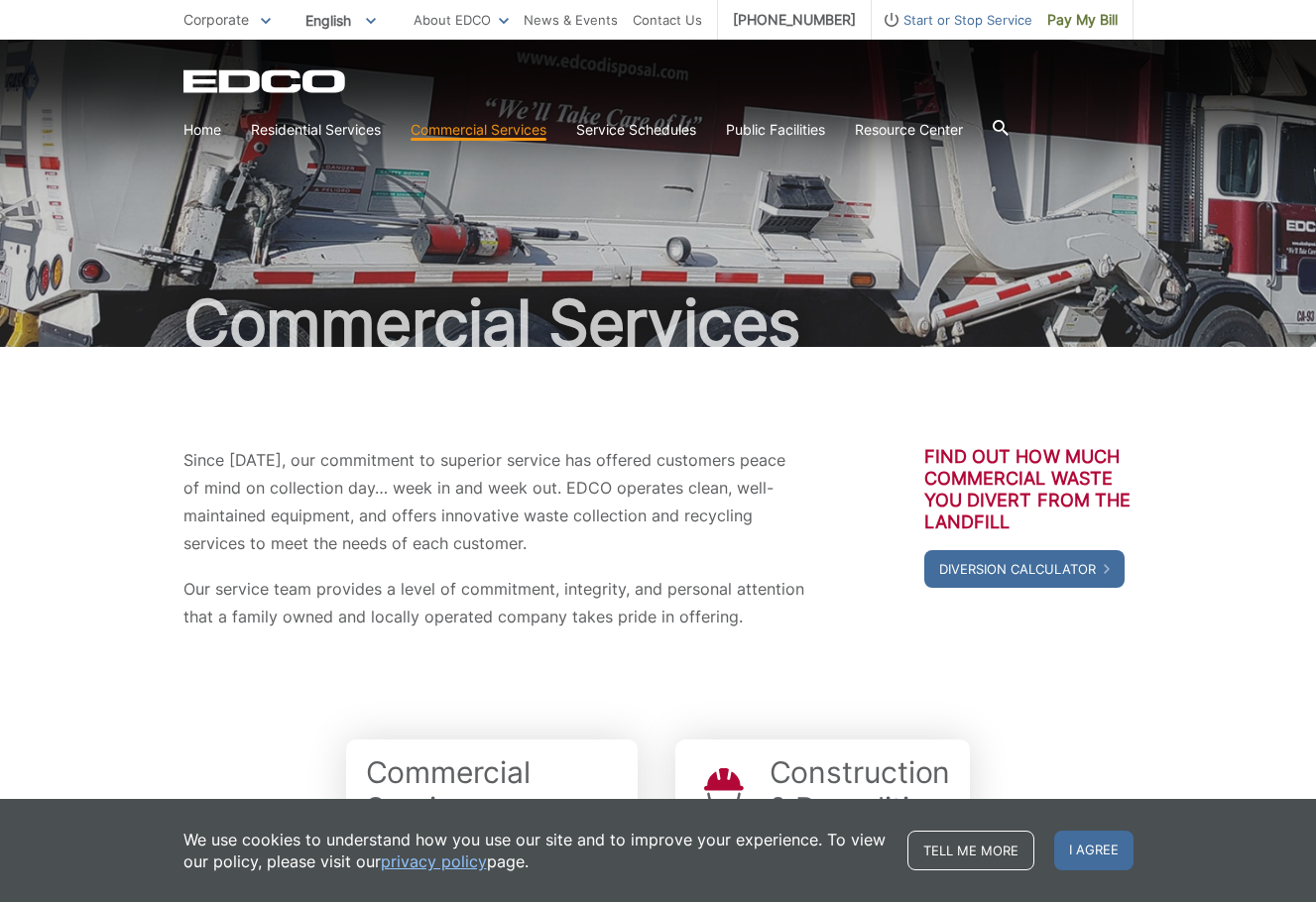 scroll, scrollTop: 0, scrollLeft: 0, axis: both 